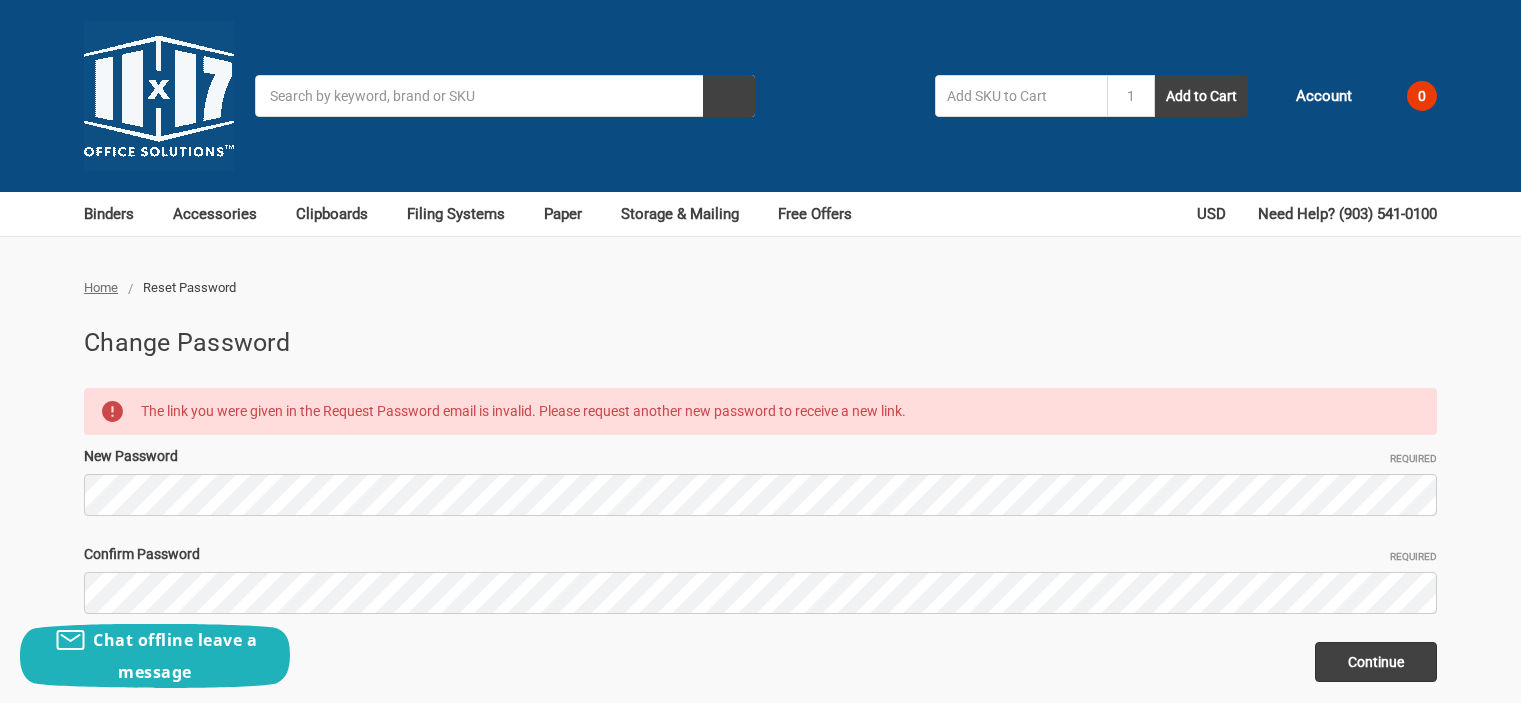 scroll, scrollTop: 0, scrollLeft: 0, axis: both 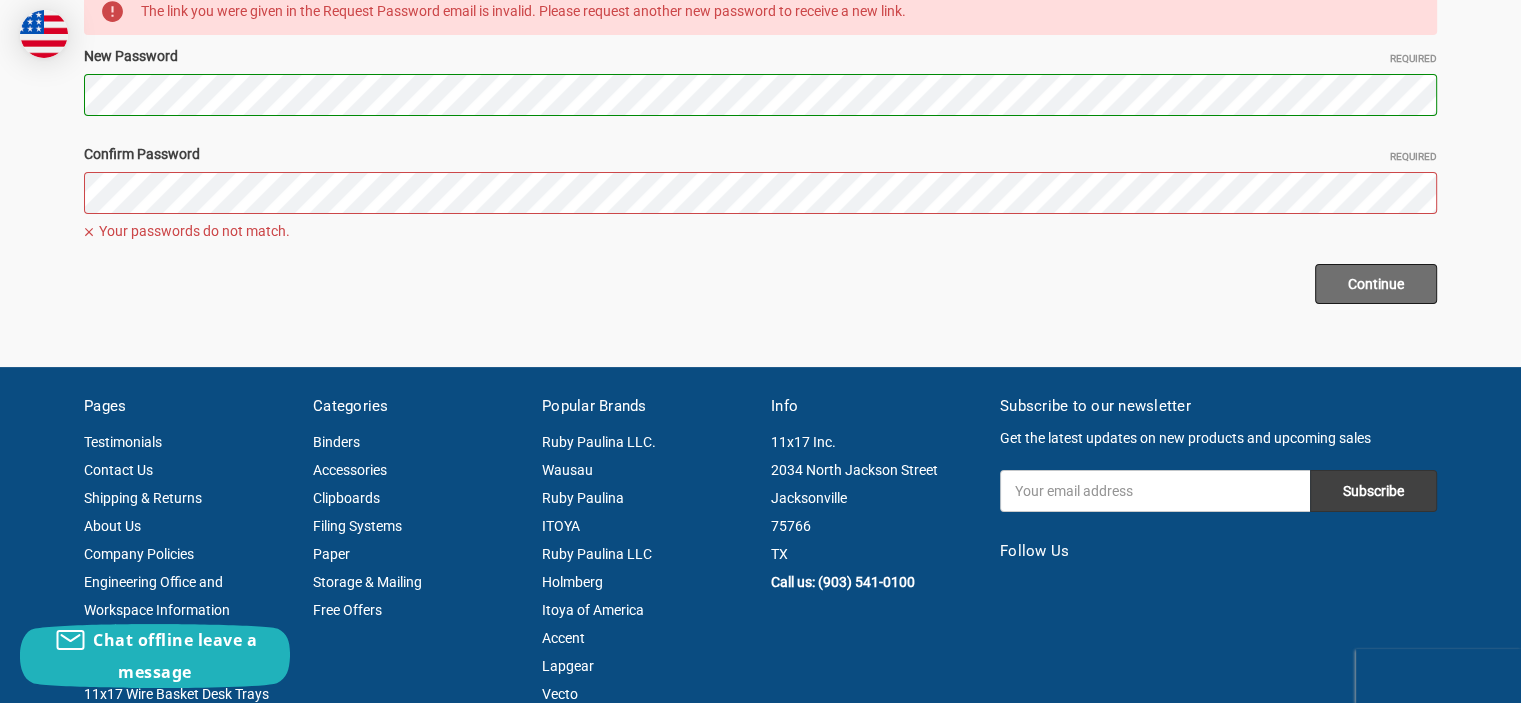 click on "Continue" at bounding box center [1376, 284] 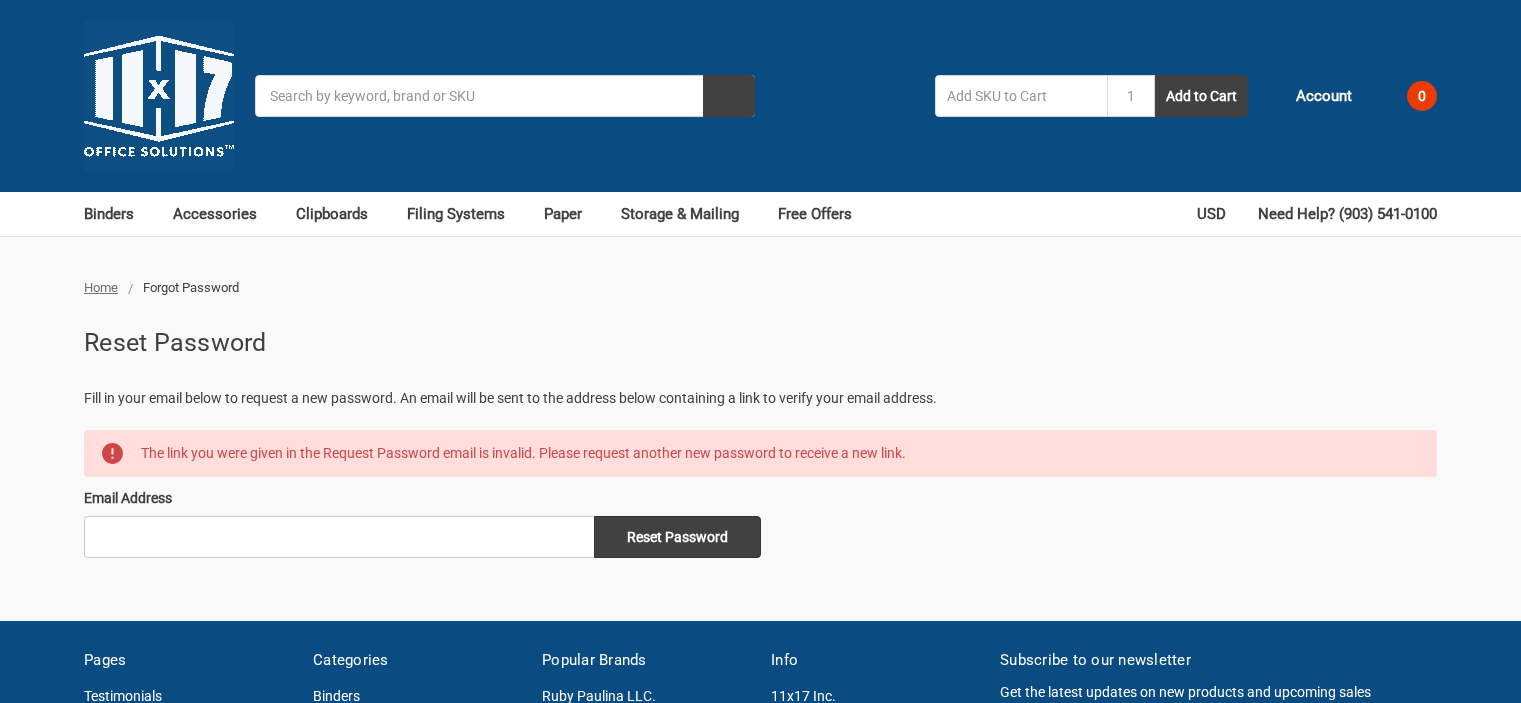 scroll, scrollTop: 0, scrollLeft: 0, axis: both 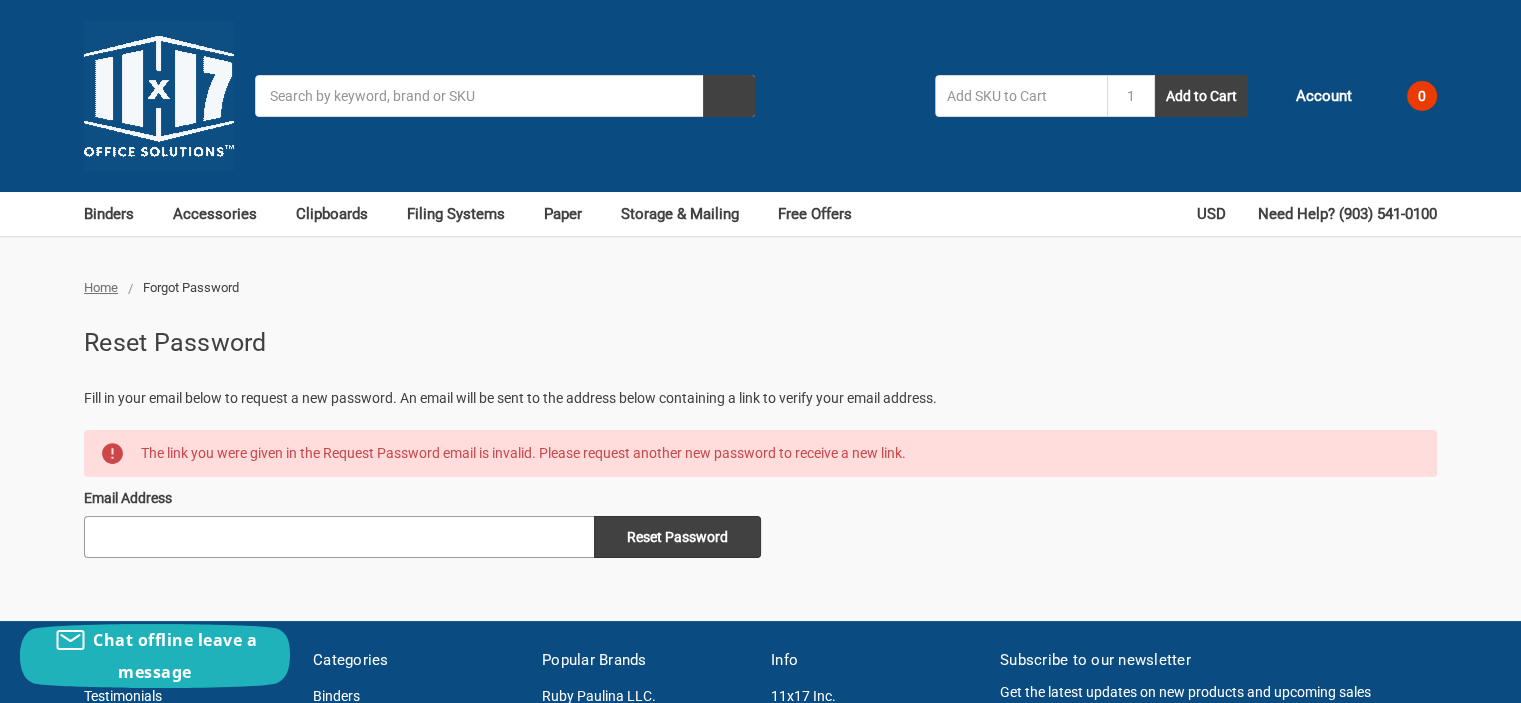 click on "Email Address" at bounding box center (339, 537) 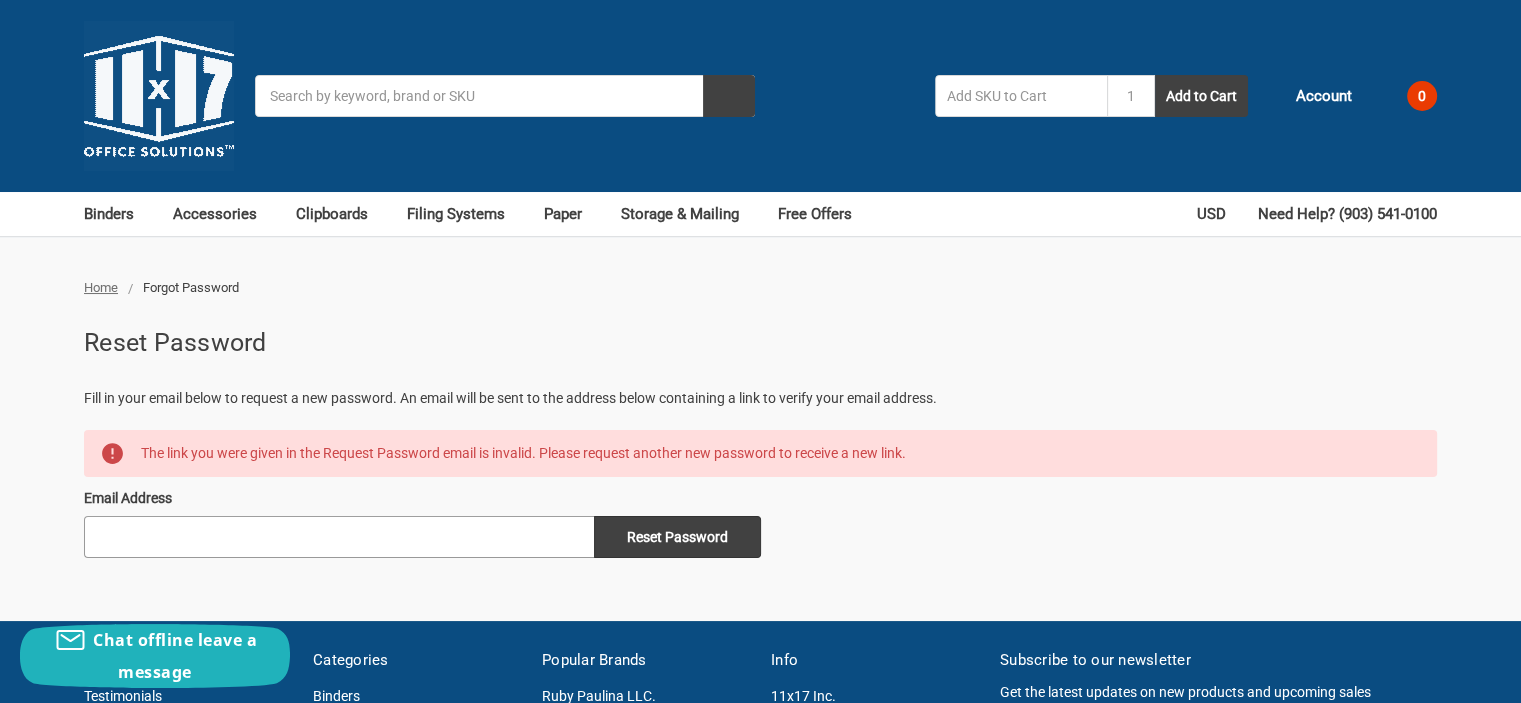 type on "[USERNAME]@example.com" 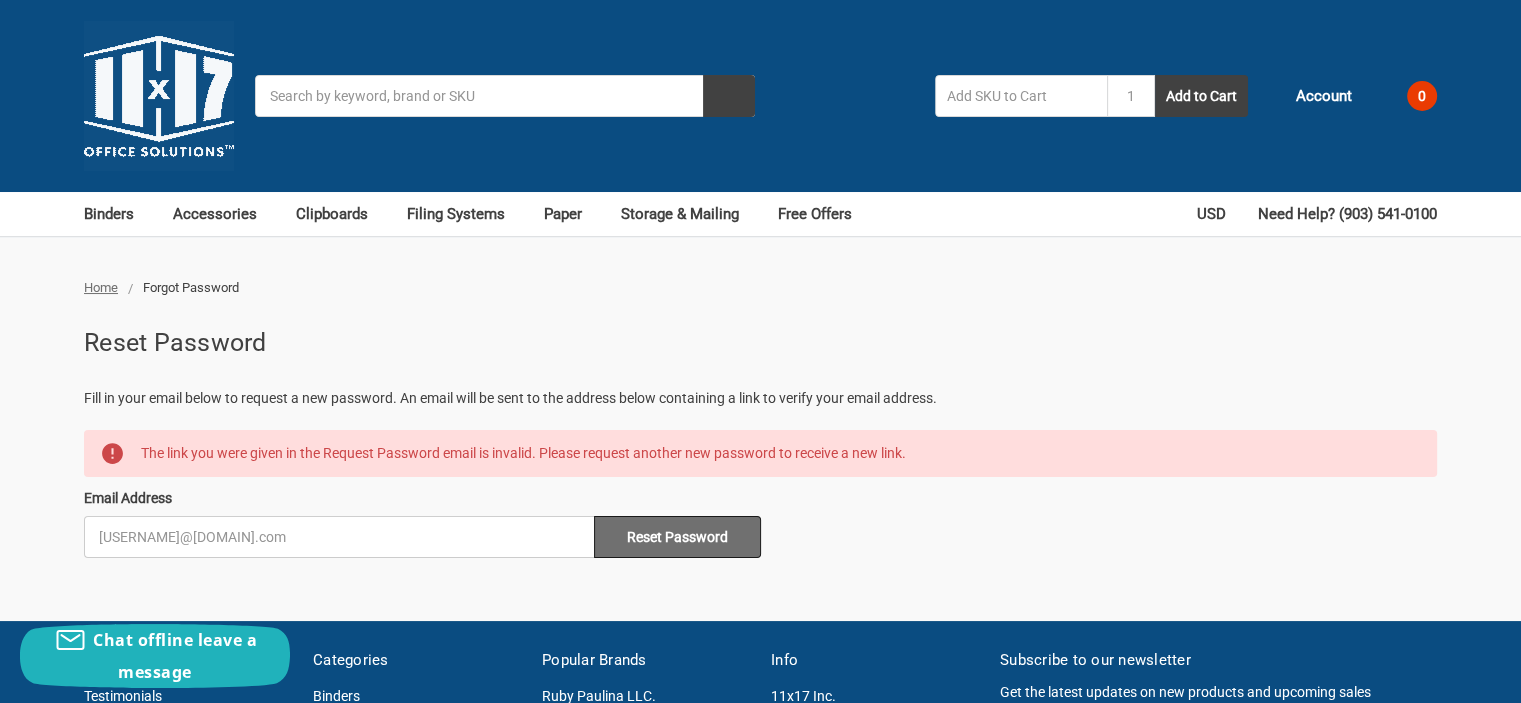 click on "Reset Password" at bounding box center [677, 537] 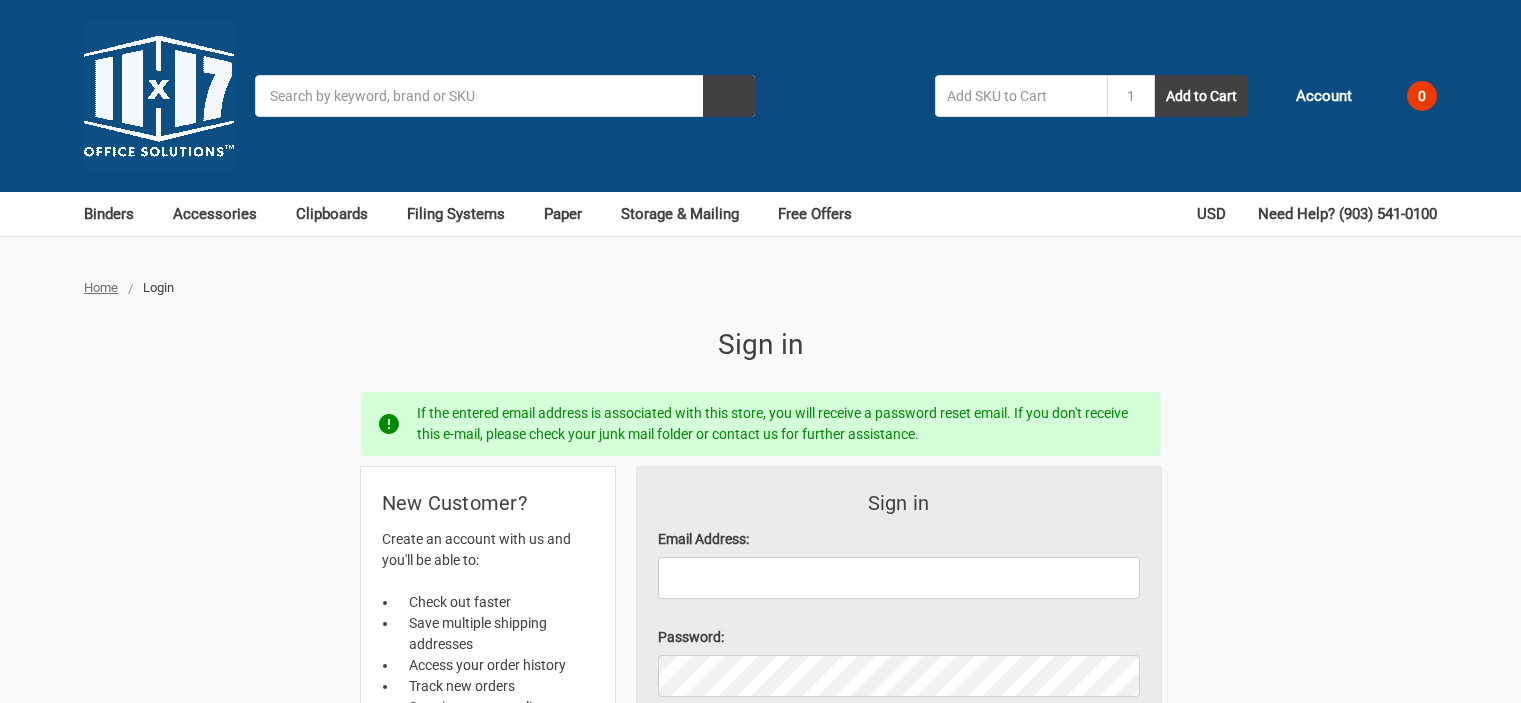 scroll, scrollTop: 0, scrollLeft: 0, axis: both 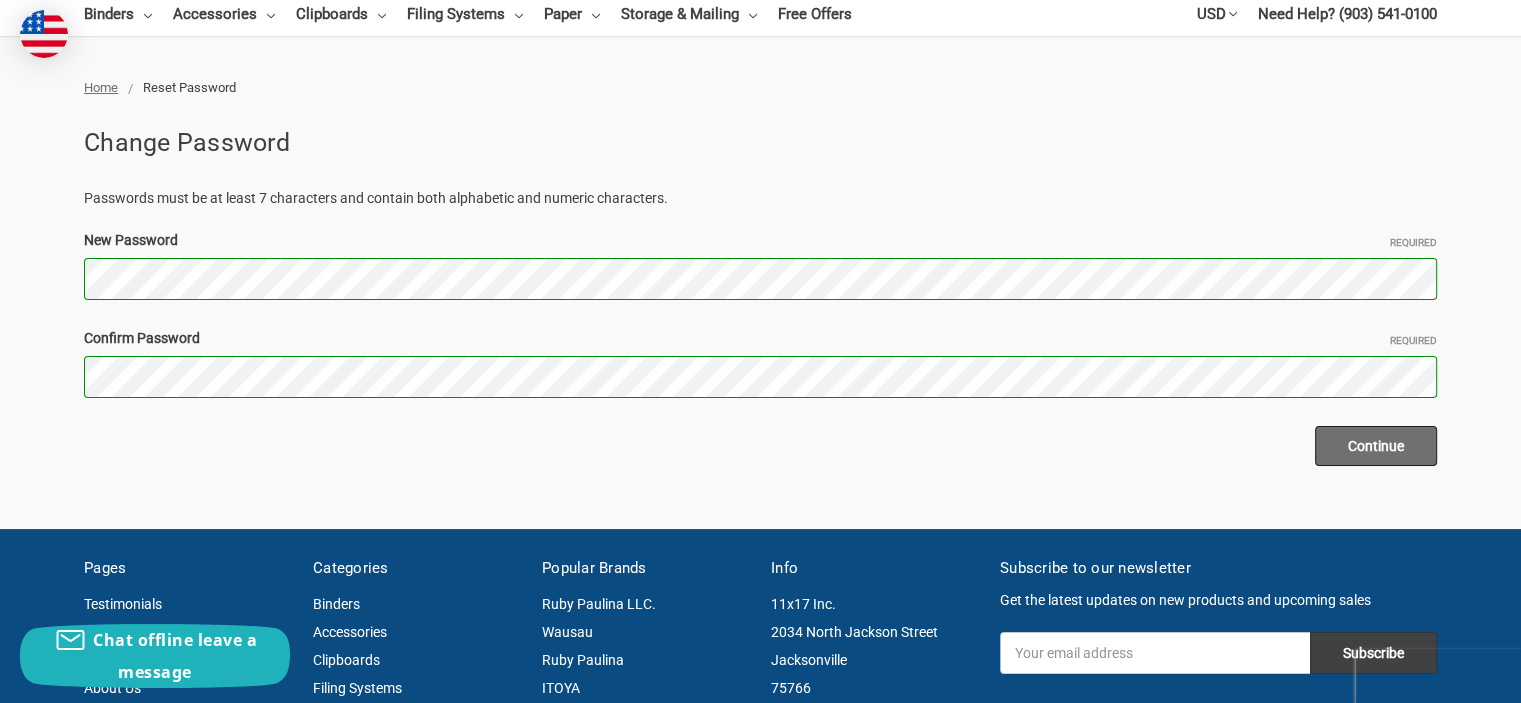 click on "Continue" at bounding box center (1376, 446) 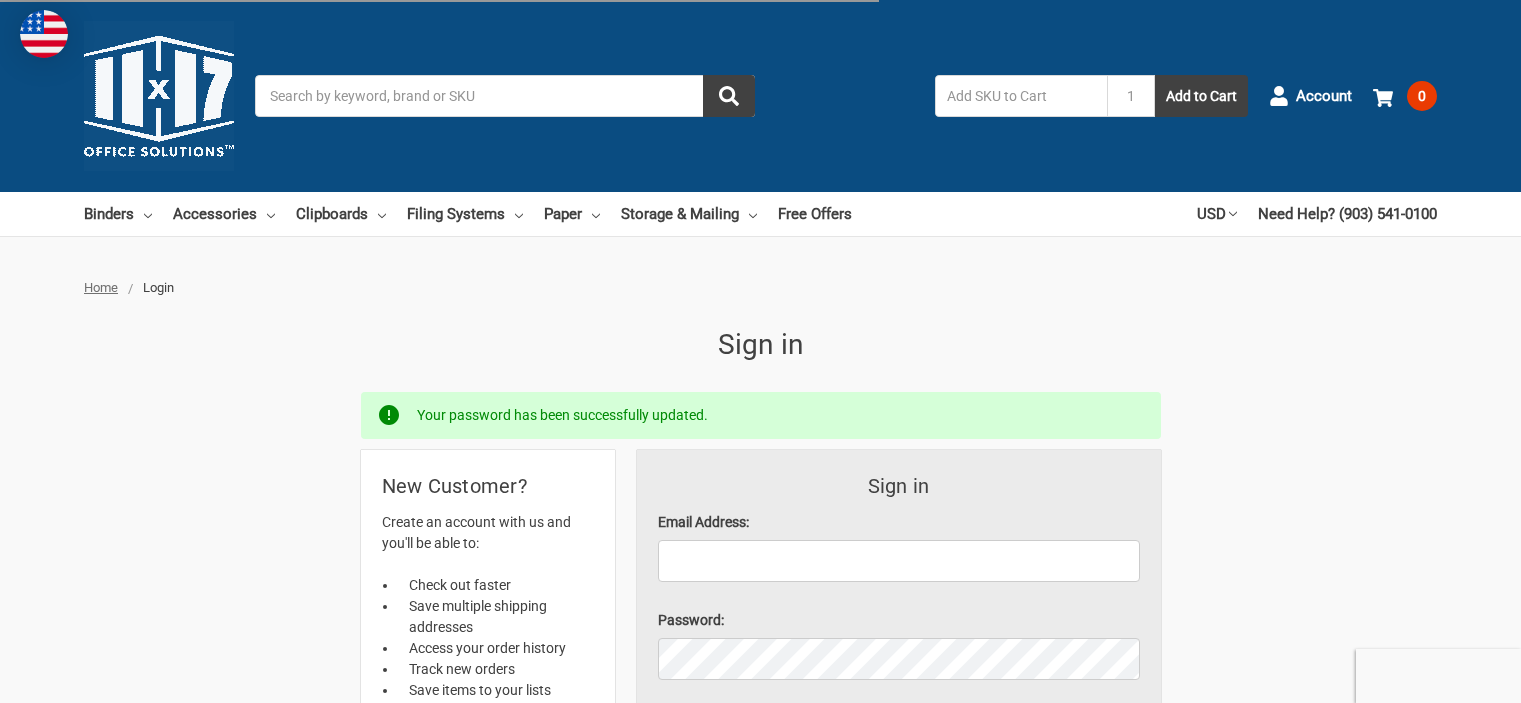 scroll, scrollTop: 0, scrollLeft: 0, axis: both 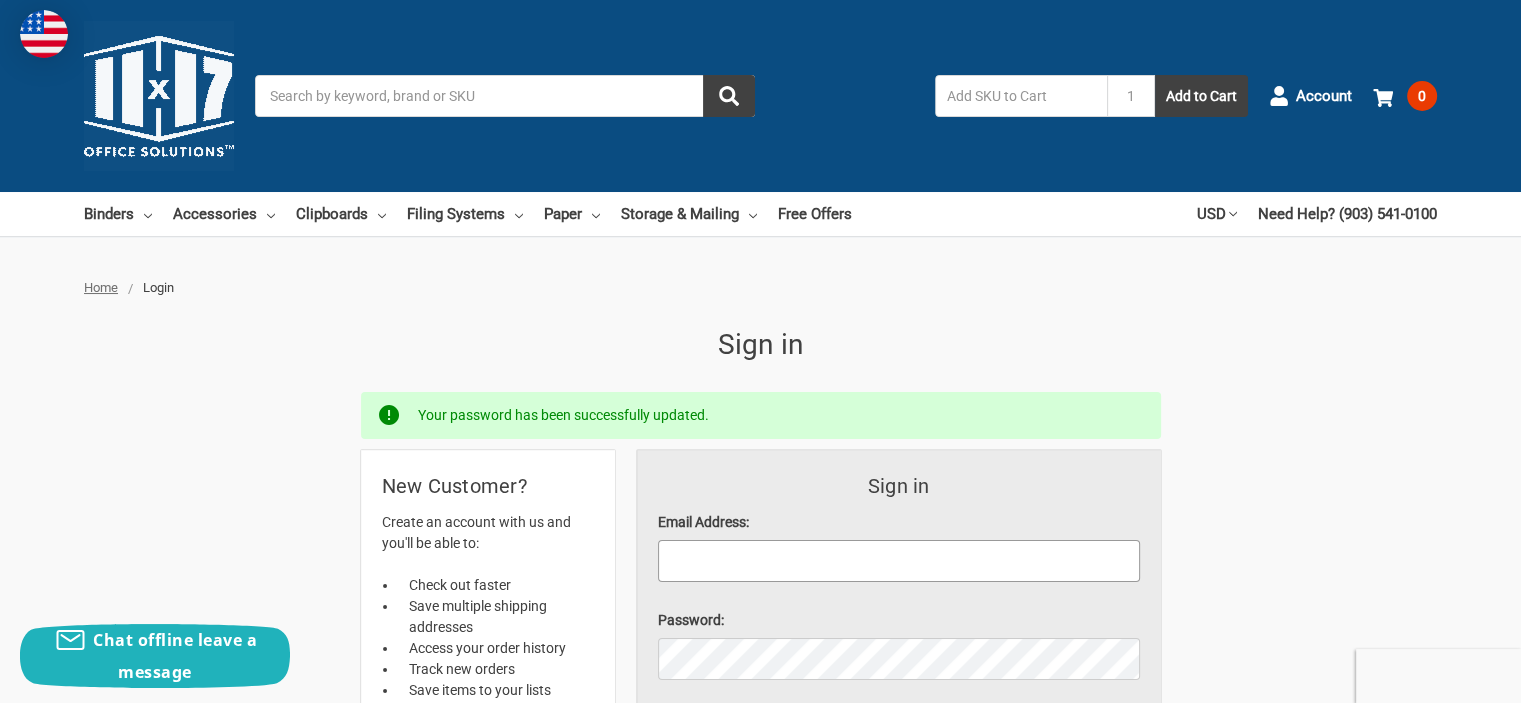 click on "Email Address:" at bounding box center (899, 561) 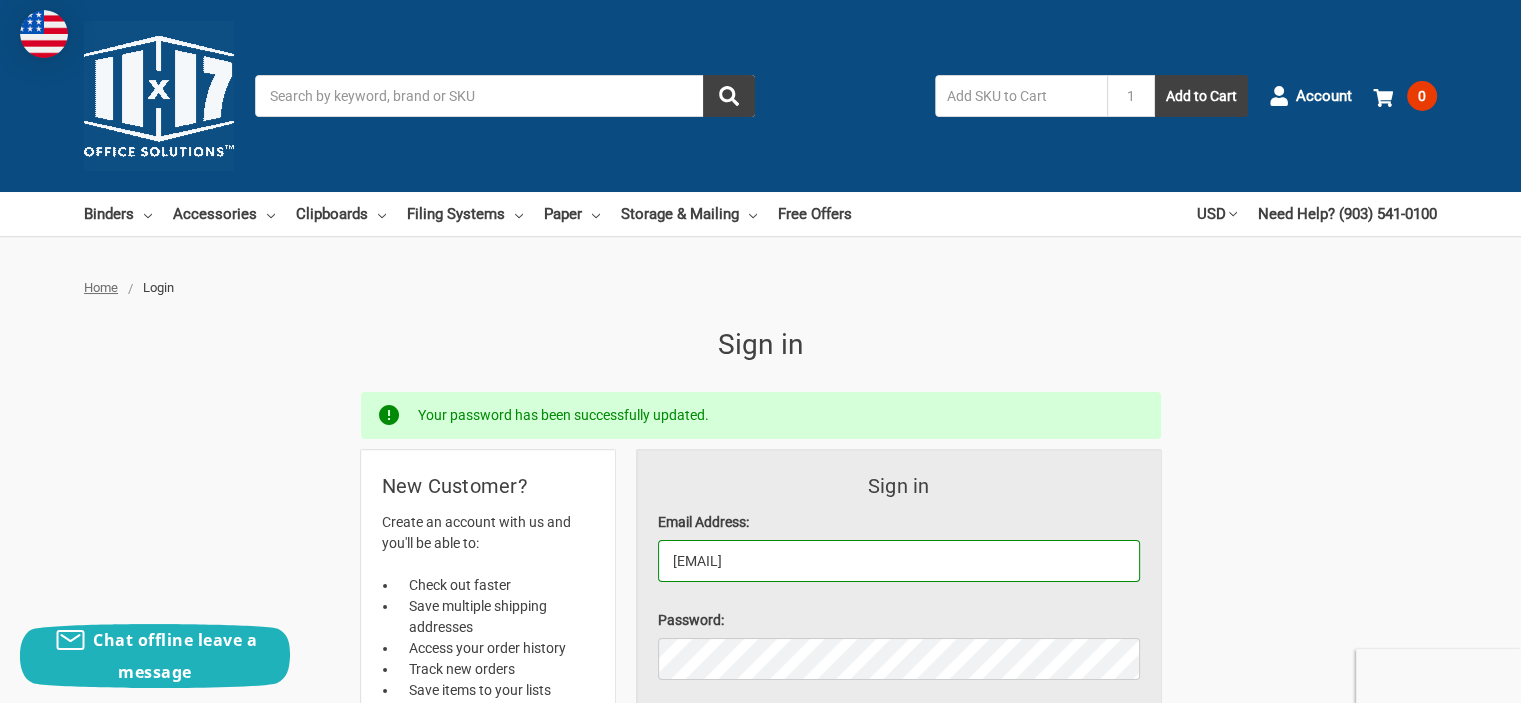 type on "[EMAIL]" 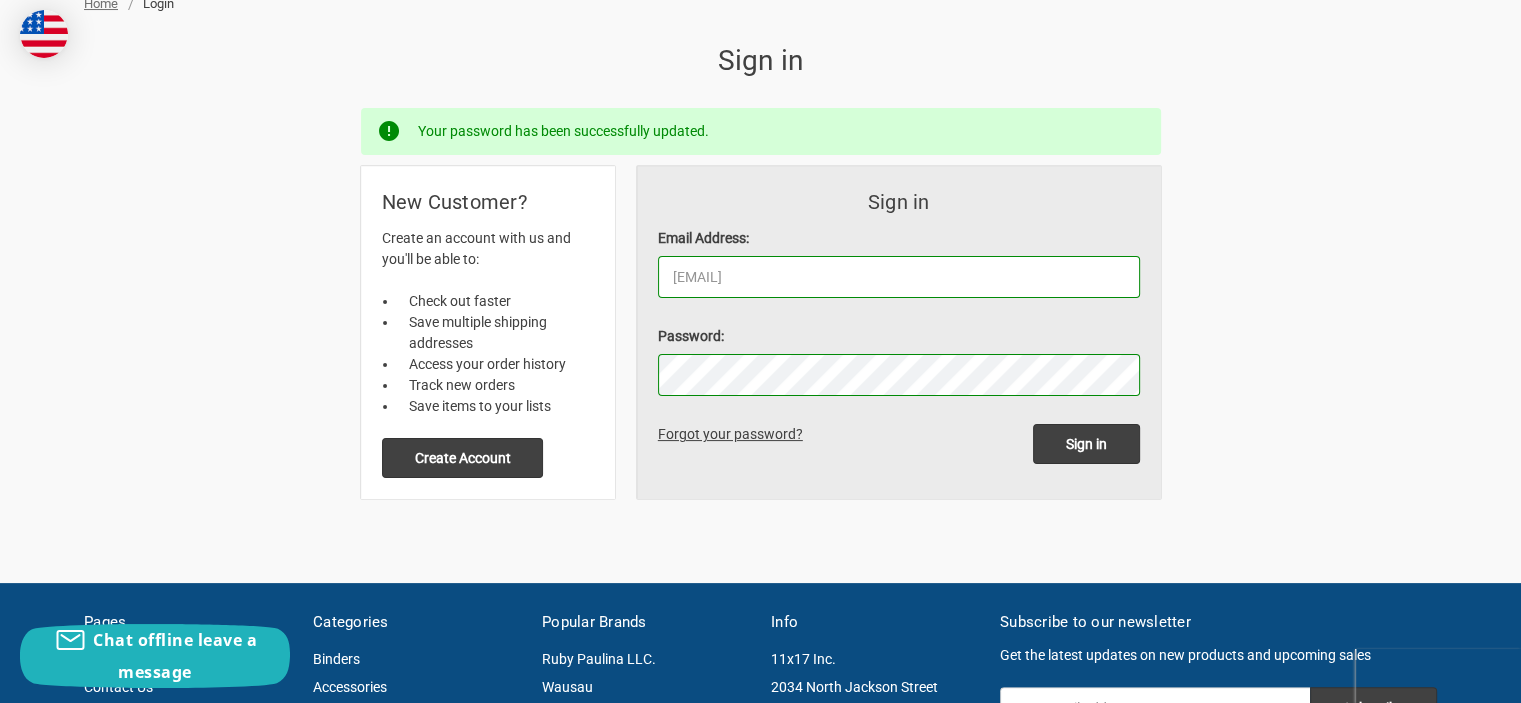 scroll, scrollTop: 300, scrollLeft: 0, axis: vertical 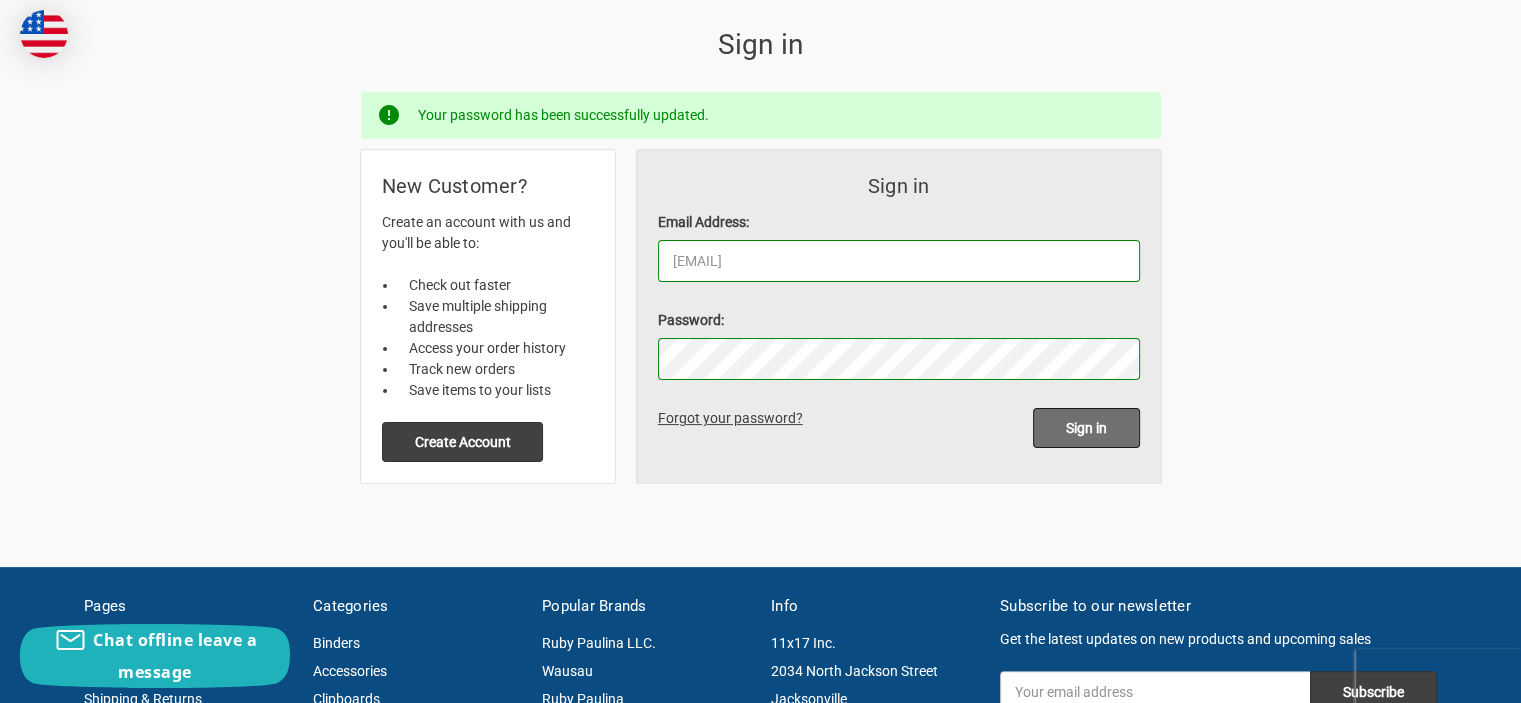 click on "Sign in" at bounding box center [1086, 428] 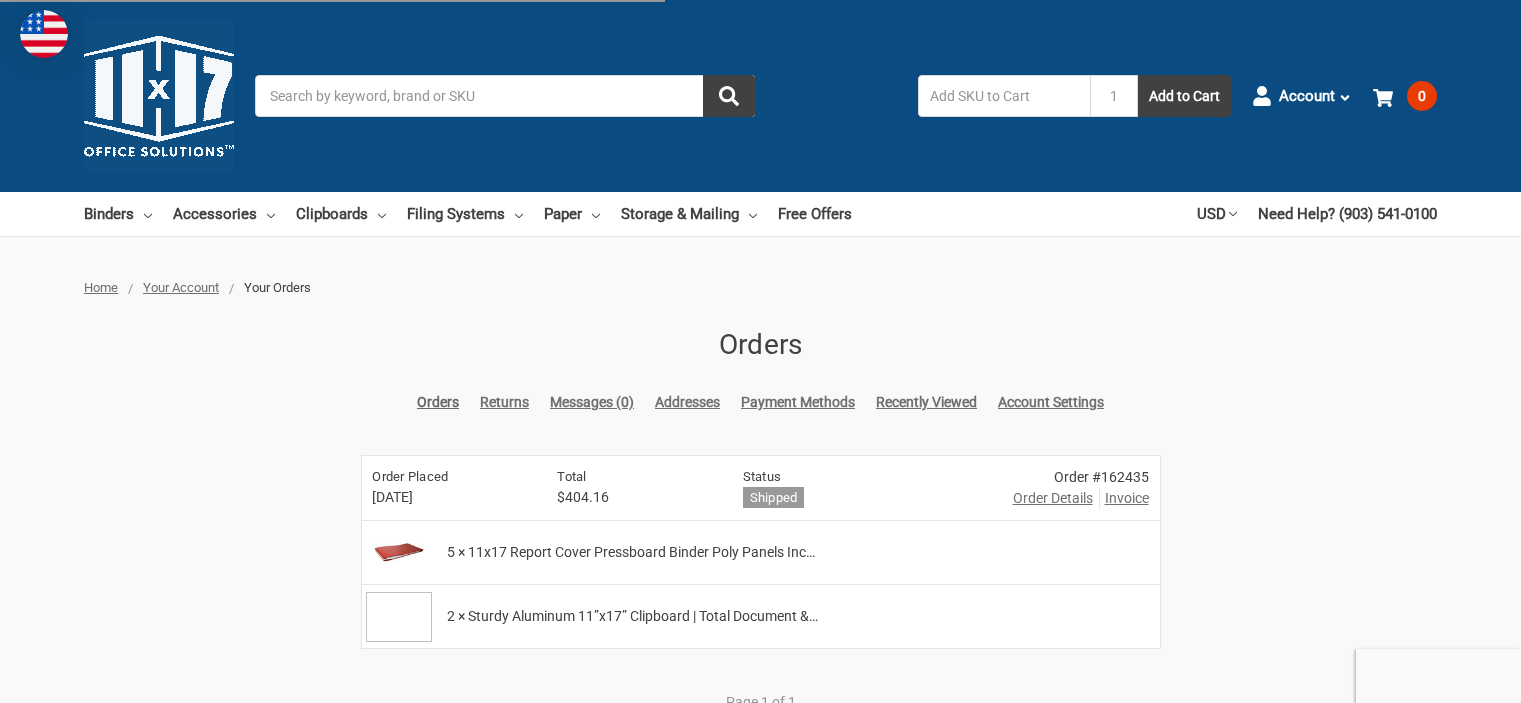 scroll, scrollTop: 0, scrollLeft: 0, axis: both 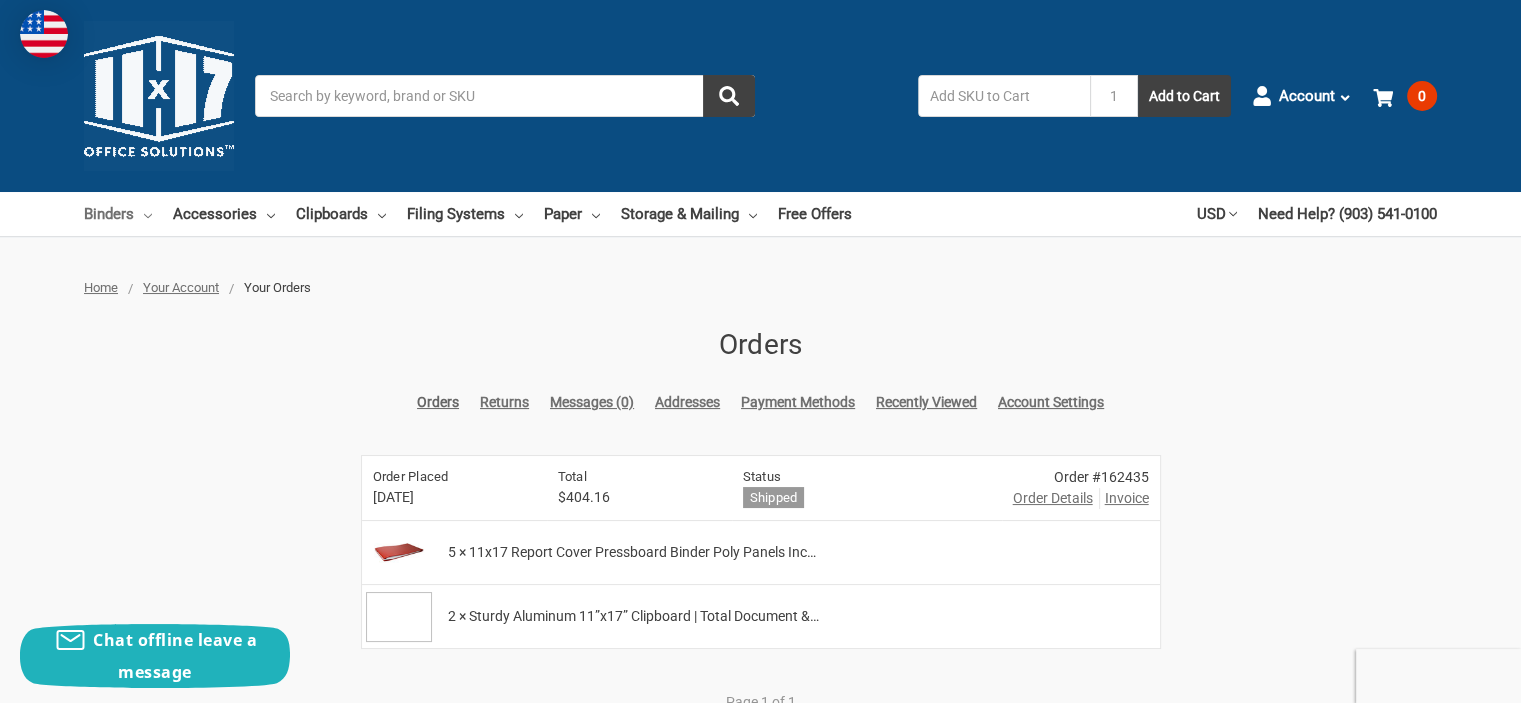 click 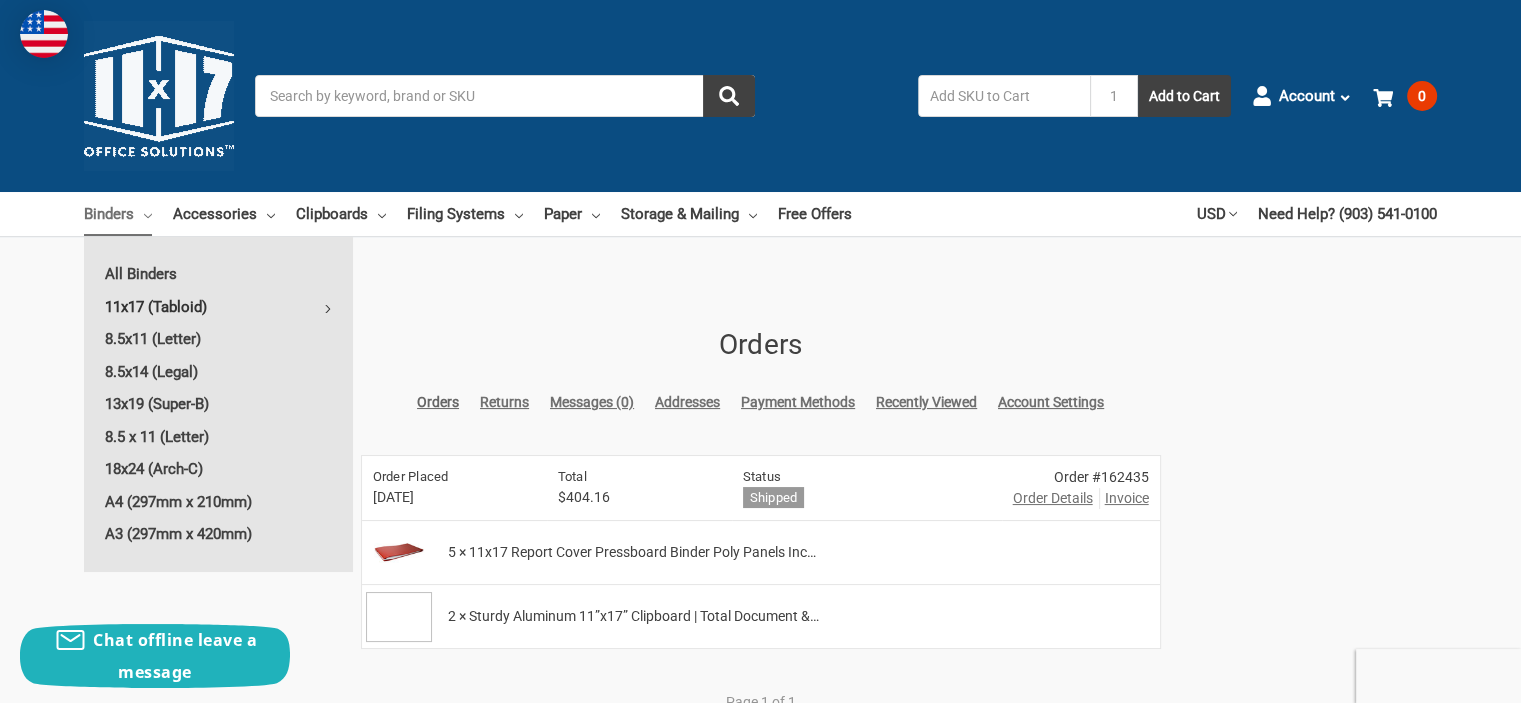click on "11x17 (Tabloid)" at bounding box center (218, 307) 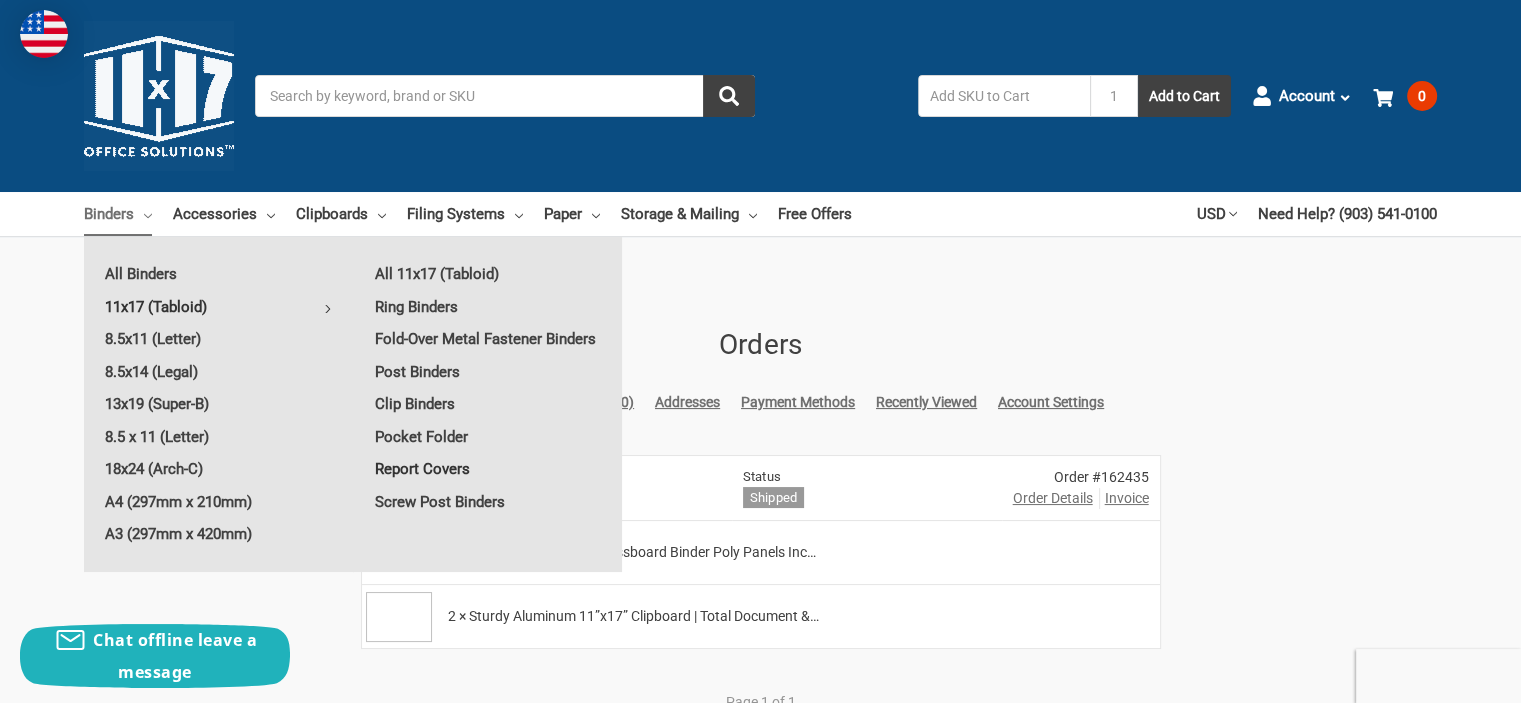 click on "Report Covers" at bounding box center (488, 469) 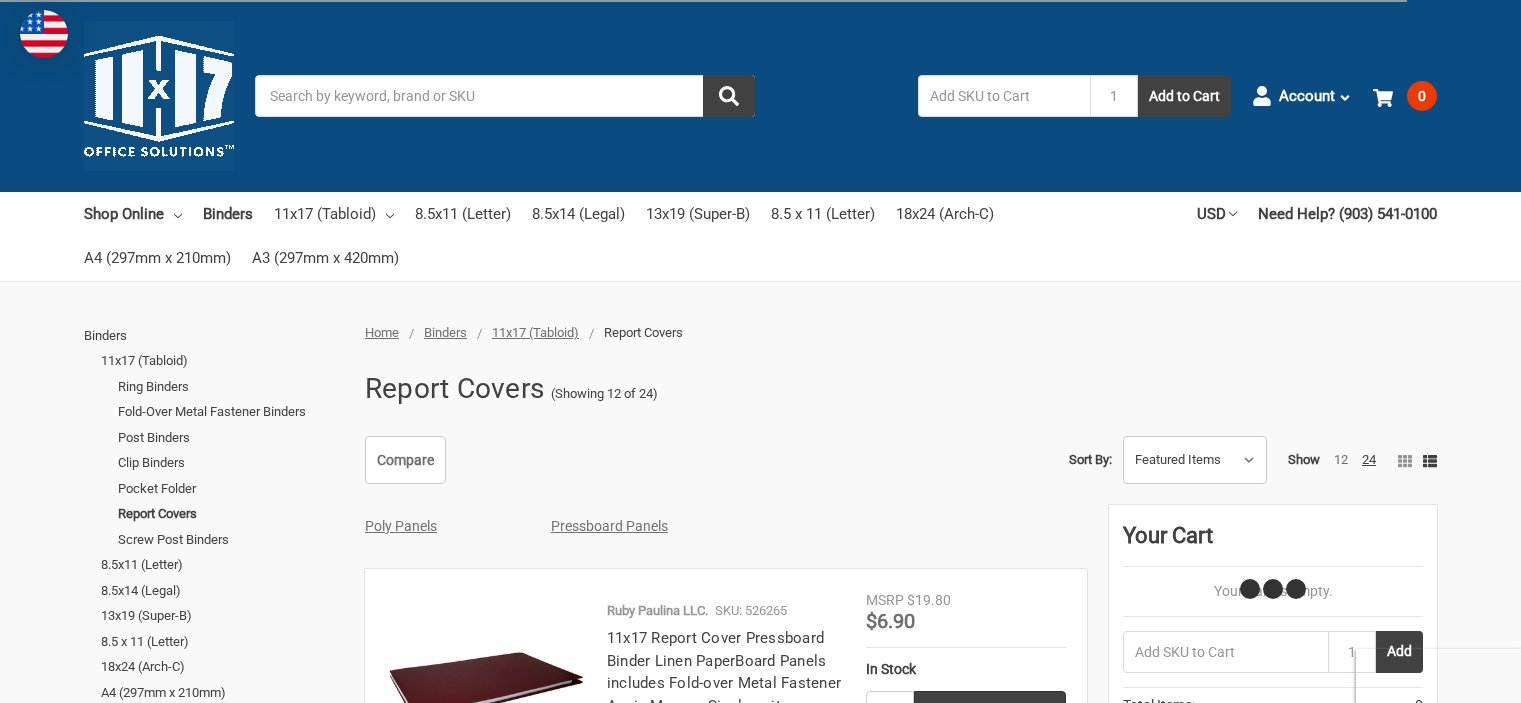 scroll, scrollTop: 0, scrollLeft: 0, axis: both 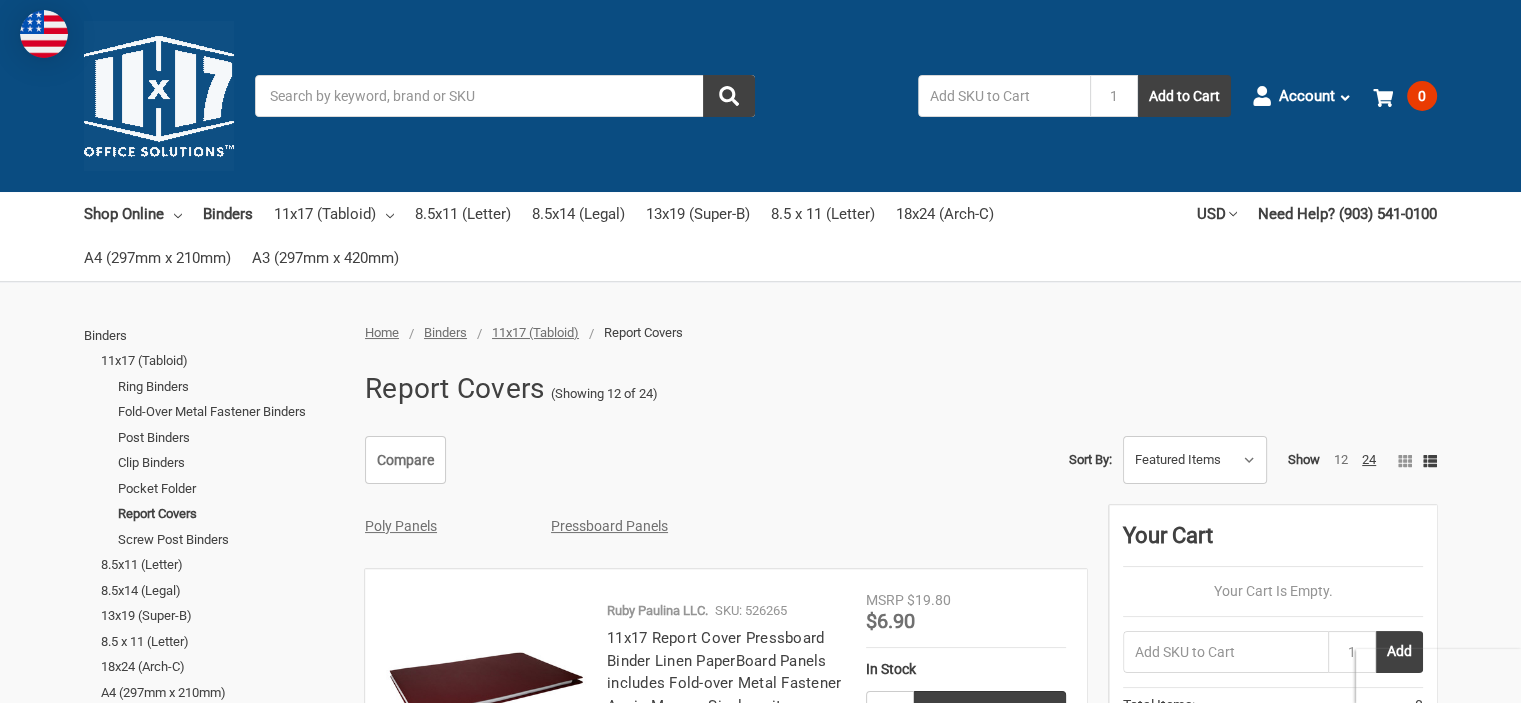 click at bounding box center [44, 34] 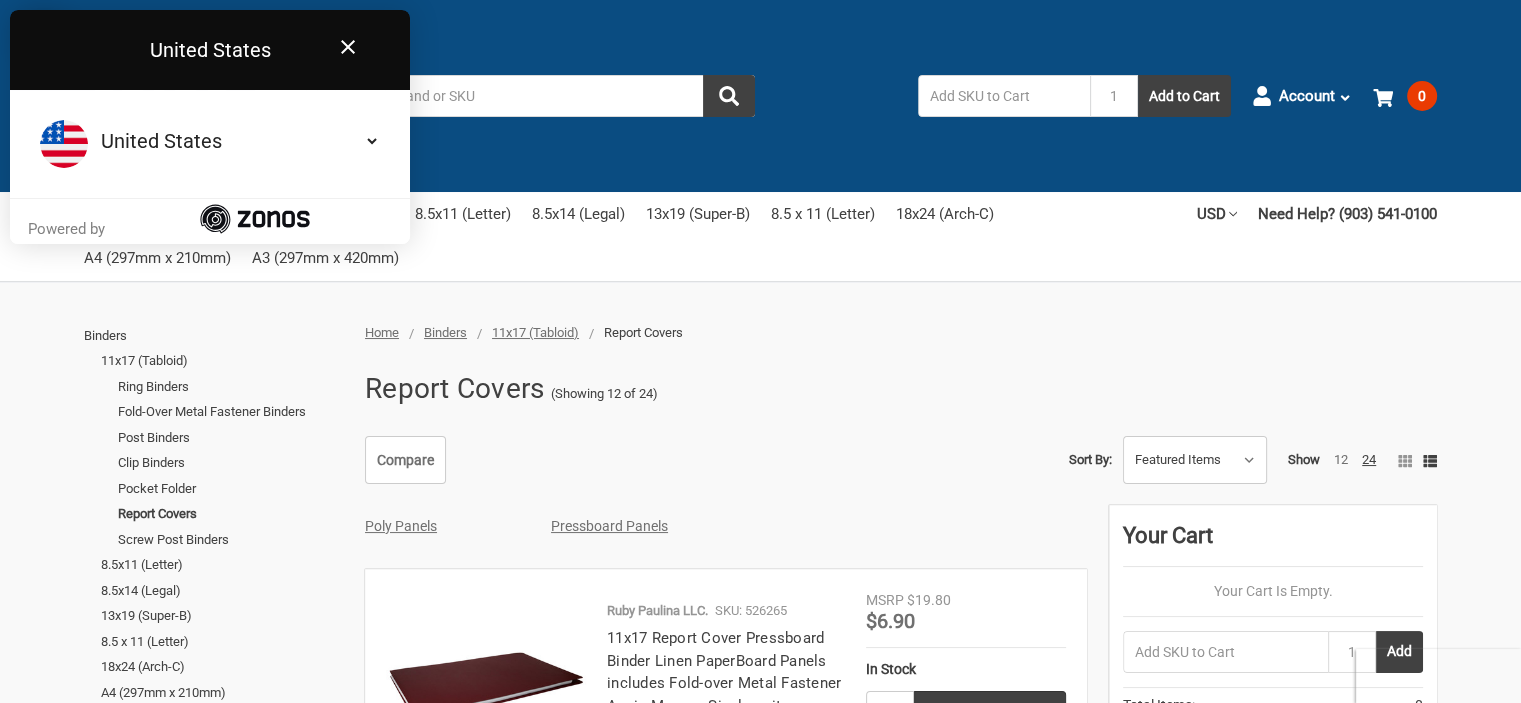 click on "Close" 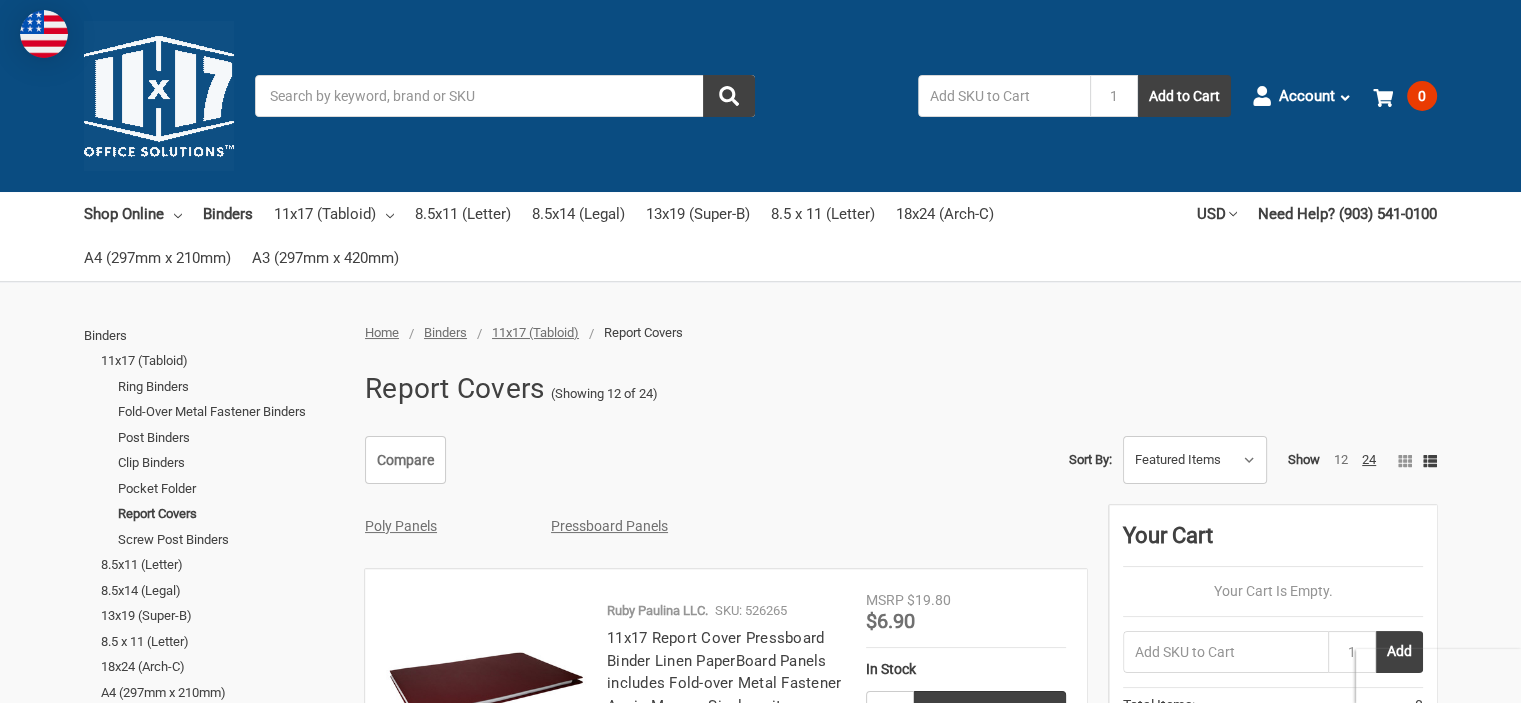 click at bounding box center [159, 96] 